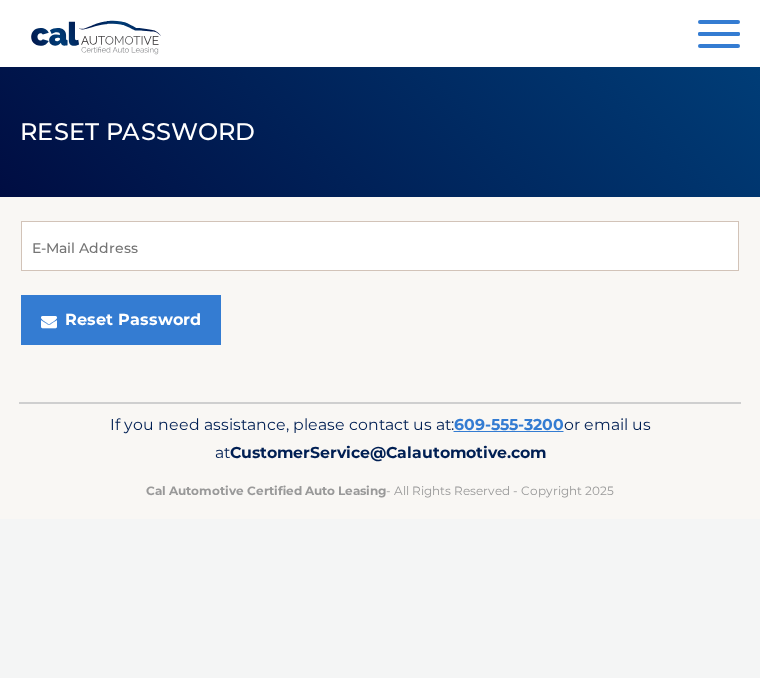 scroll, scrollTop: 0, scrollLeft: 0, axis: both 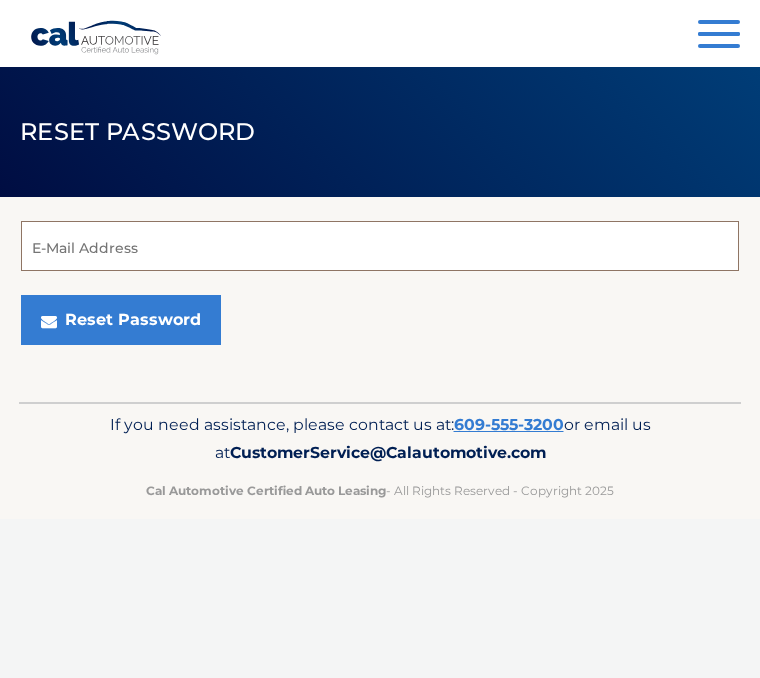 click on "E-Mail Address" at bounding box center (380, 246) 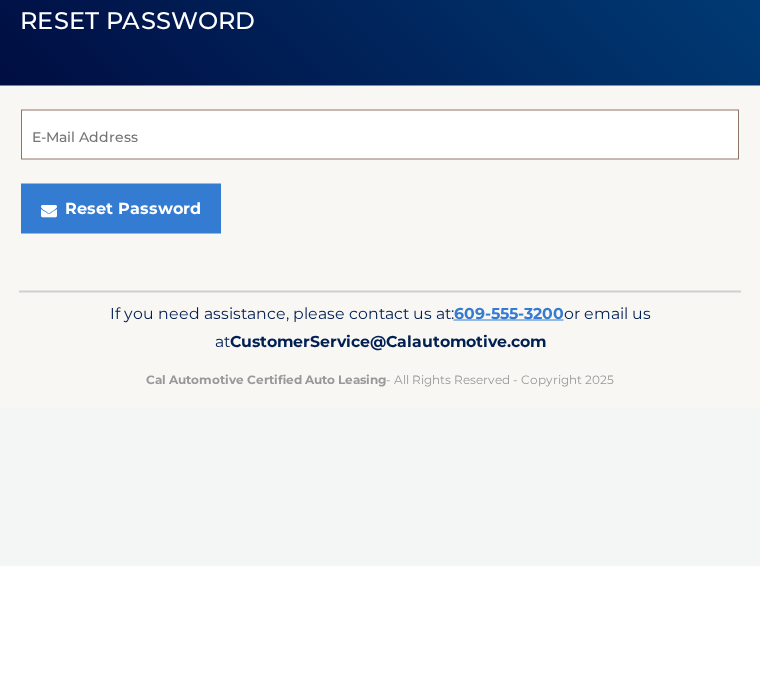 type on "patfedz@example.com" 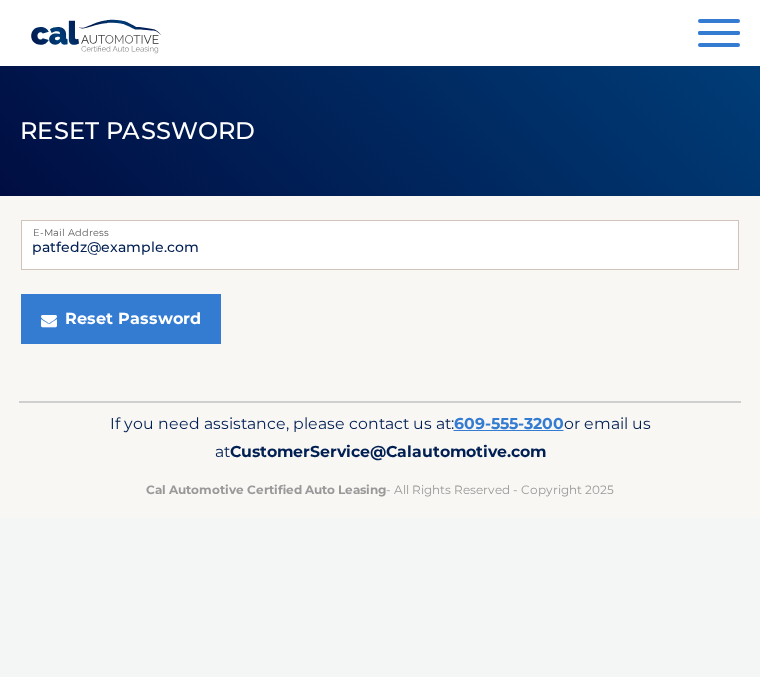 click on "Reset Password" at bounding box center [121, 320] 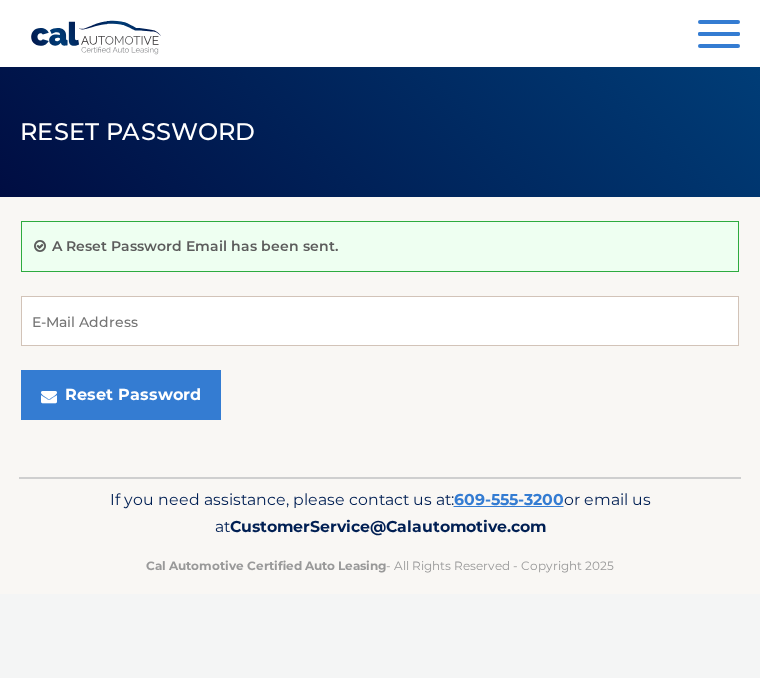 scroll, scrollTop: 0, scrollLeft: 0, axis: both 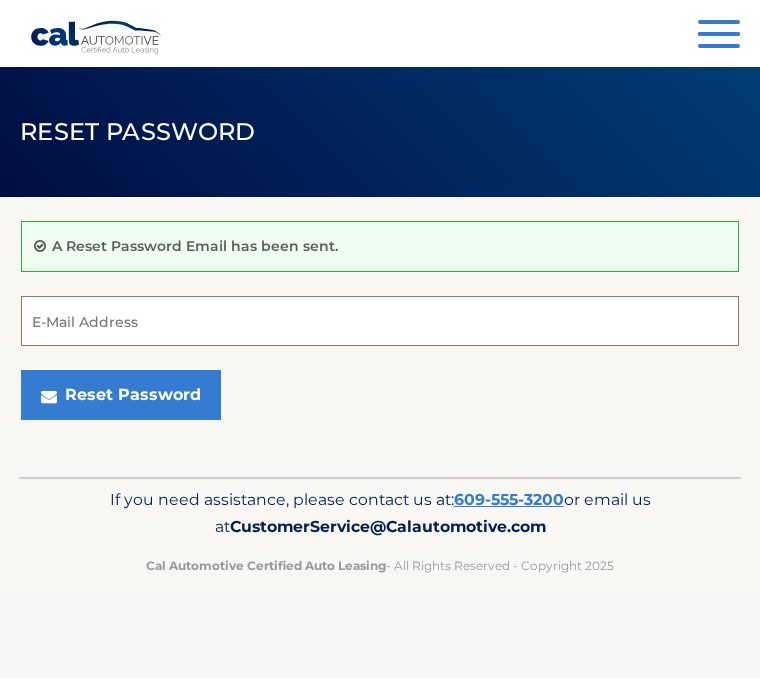 click on "E-Mail Address" at bounding box center [380, 321] 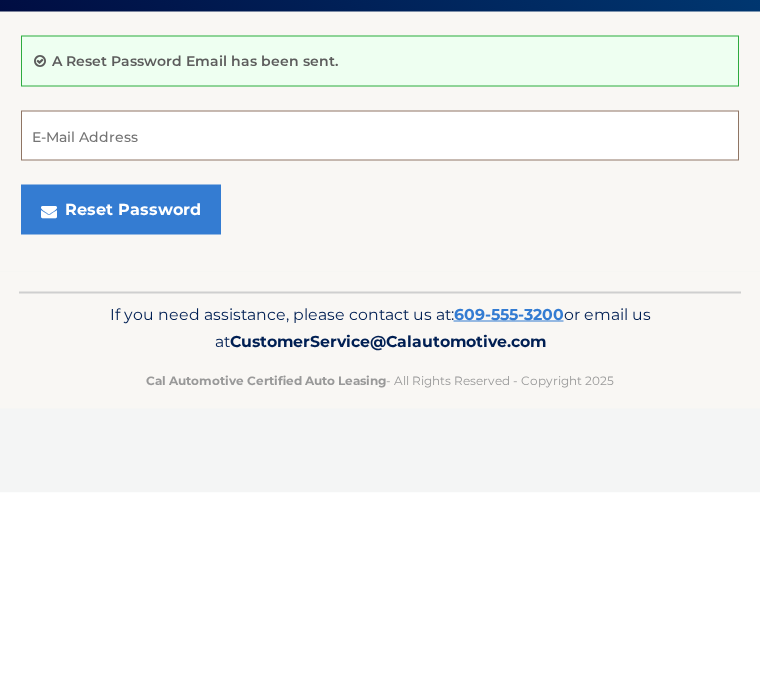 type on "patfedz@gmail.com" 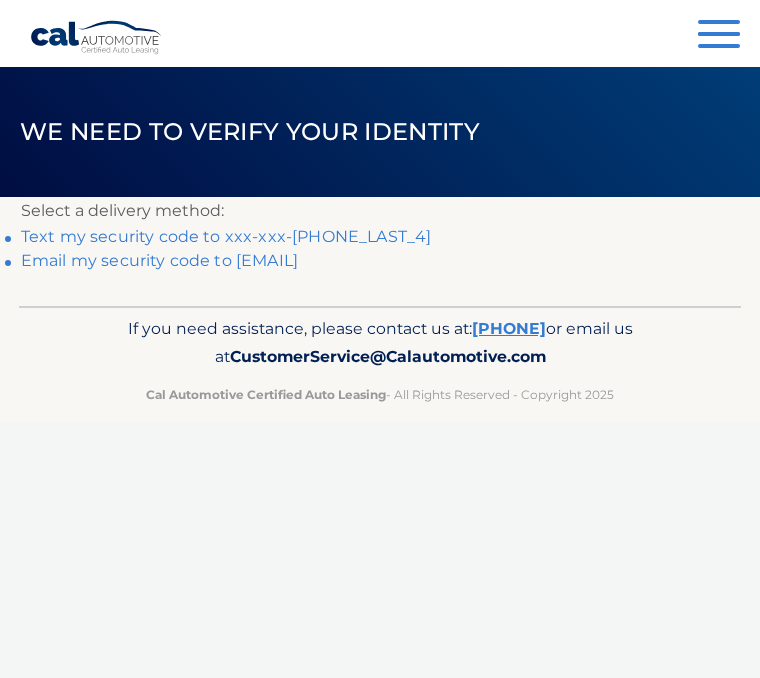 scroll, scrollTop: 0, scrollLeft: 0, axis: both 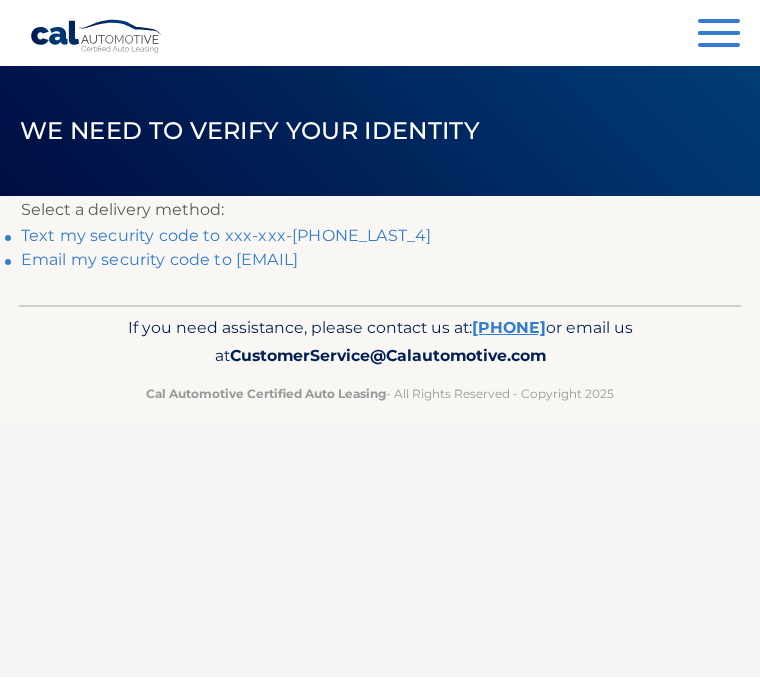 click on "Text my security code to xxx-xxx-6643" at bounding box center (226, 236) 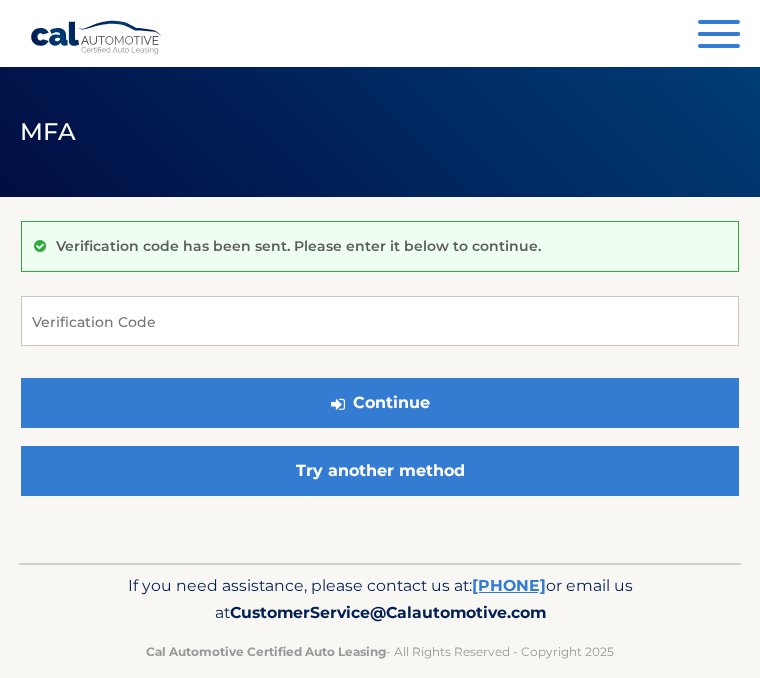 scroll, scrollTop: 0, scrollLeft: 0, axis: both 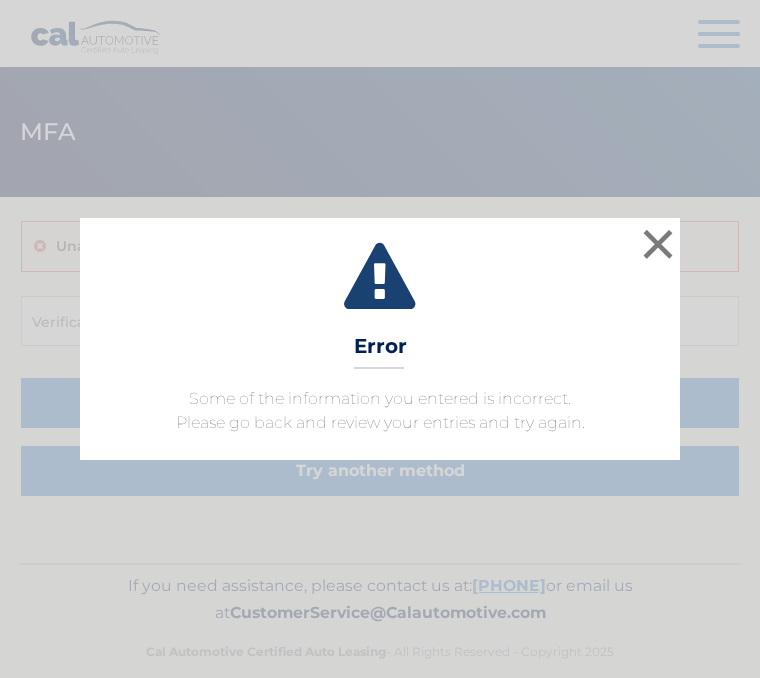 click on "×" at bounding box center [658, 244] 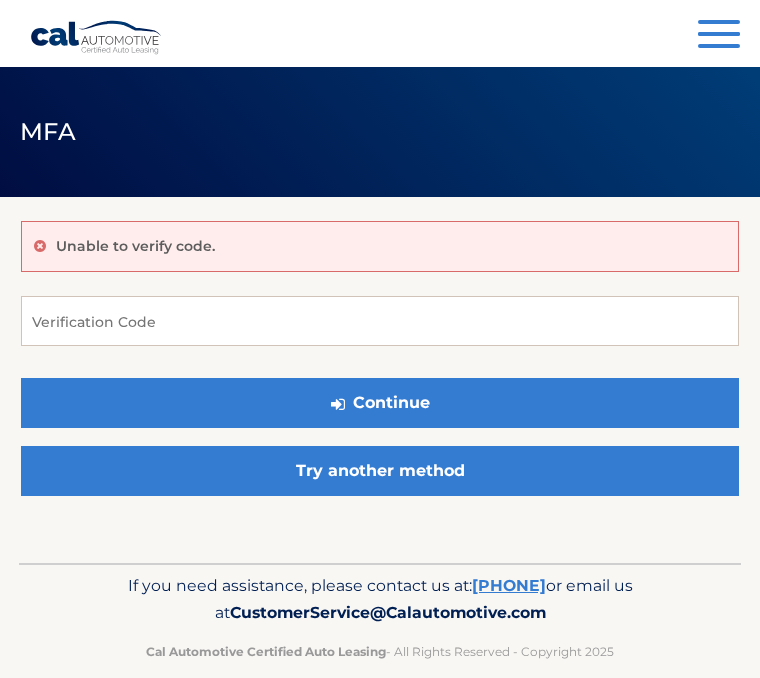 click on "Try another method" at bounding box center [380, 471] 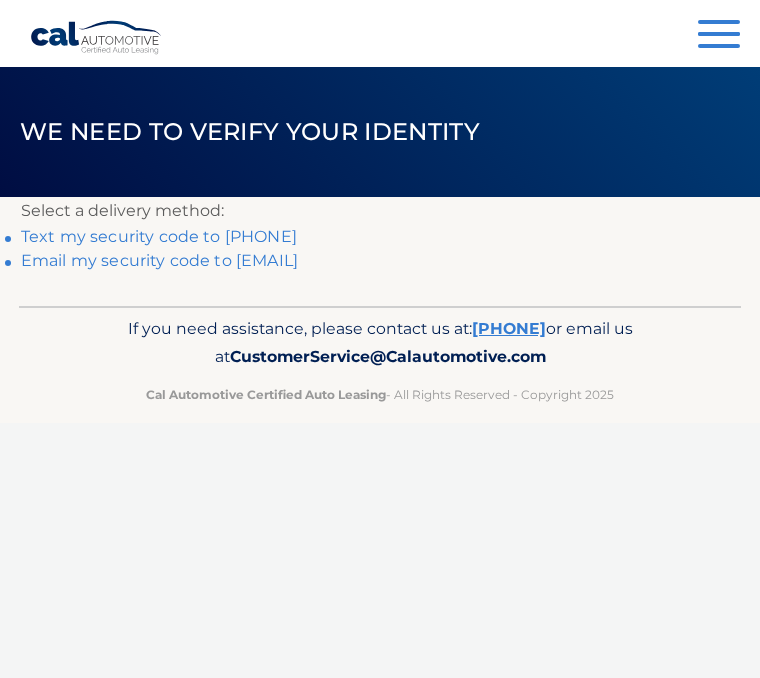 scroll, scrollTop: 0, scrollLeft: 0, axis: both 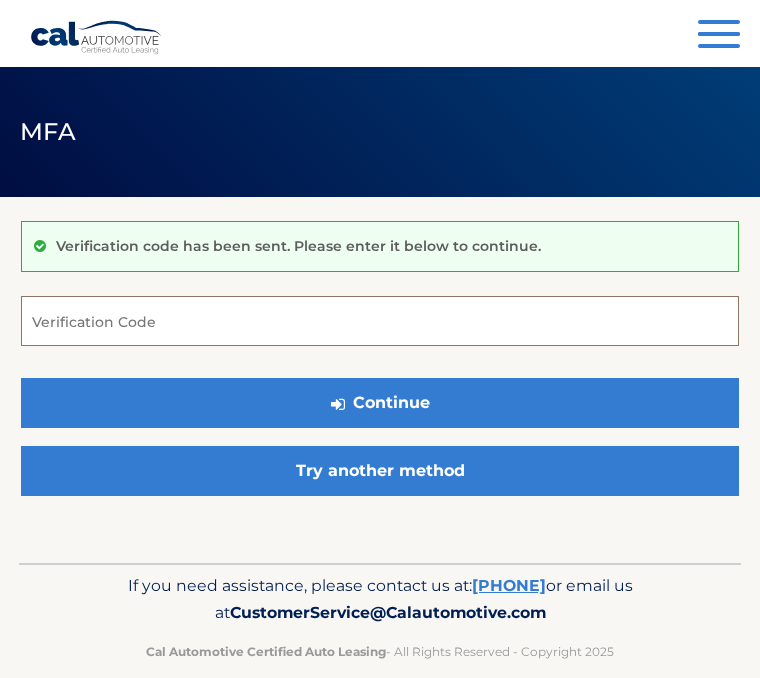 click on "Verification Code" at bounding box center (380, 321) 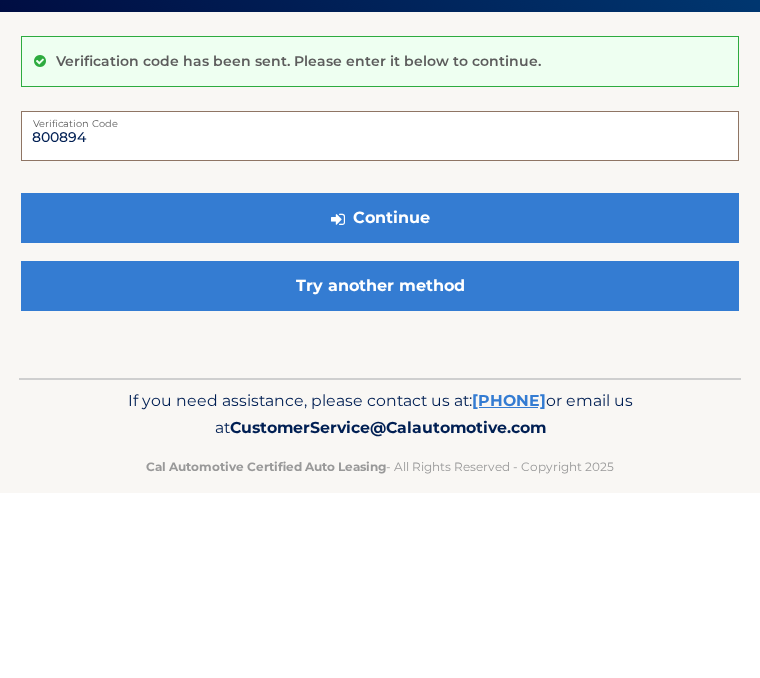 type on "800894" 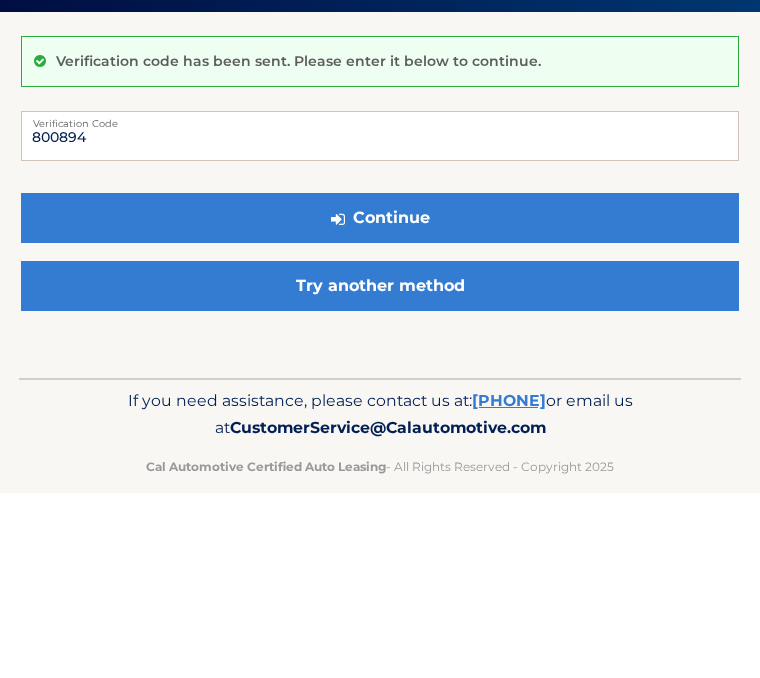 click on "Continue" at bounding box center (380, 403) 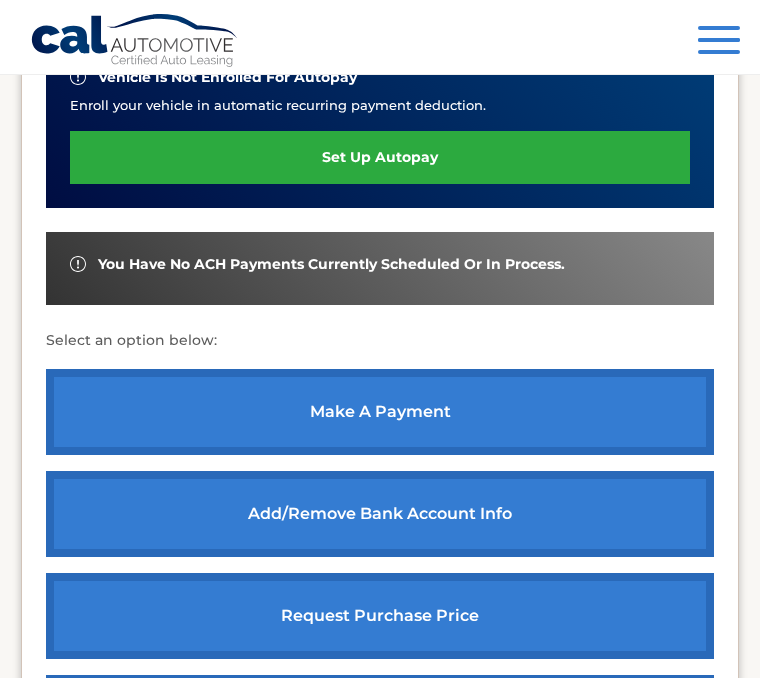 scroll, scrollTop: 574, scrollLeft: 0, axis: vertical 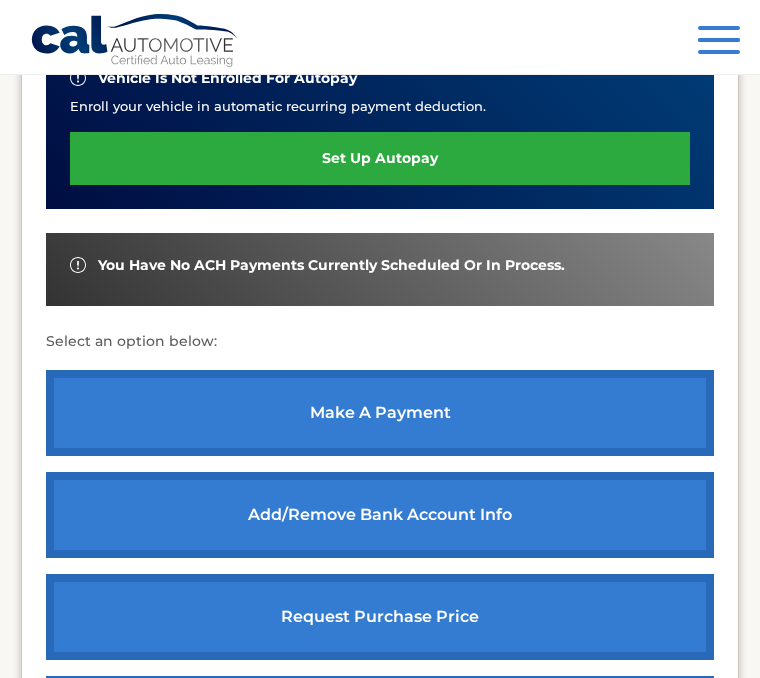 click on "make a payment" at bounding box center (380, 413) 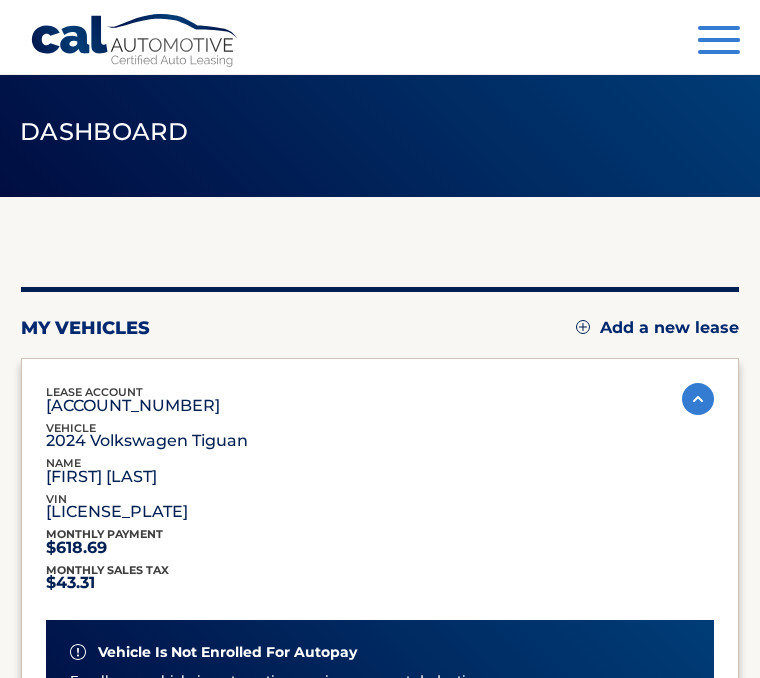 scroll, scrollTop: 574, scrollLeft: 0, axis: vertical 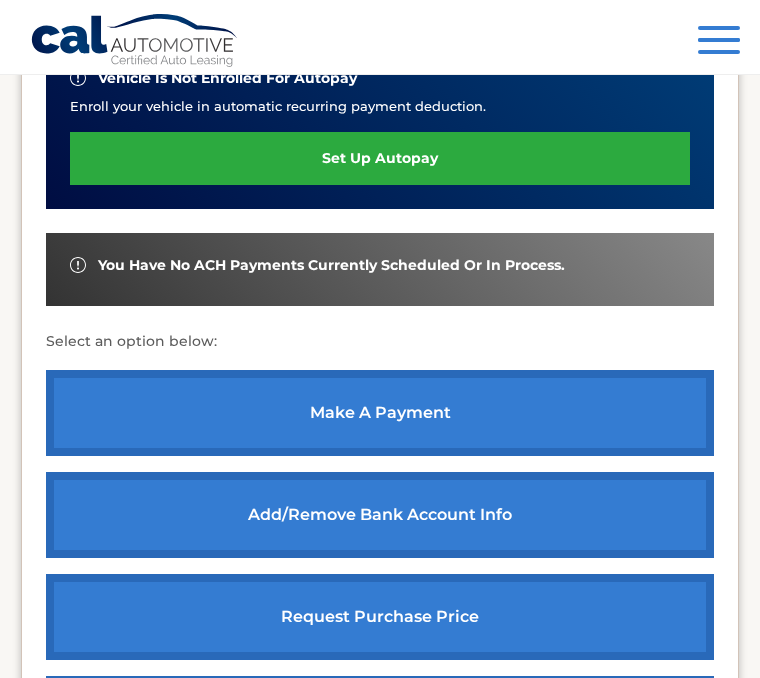 click on "request purchase price" at bounding box center (380, 617) 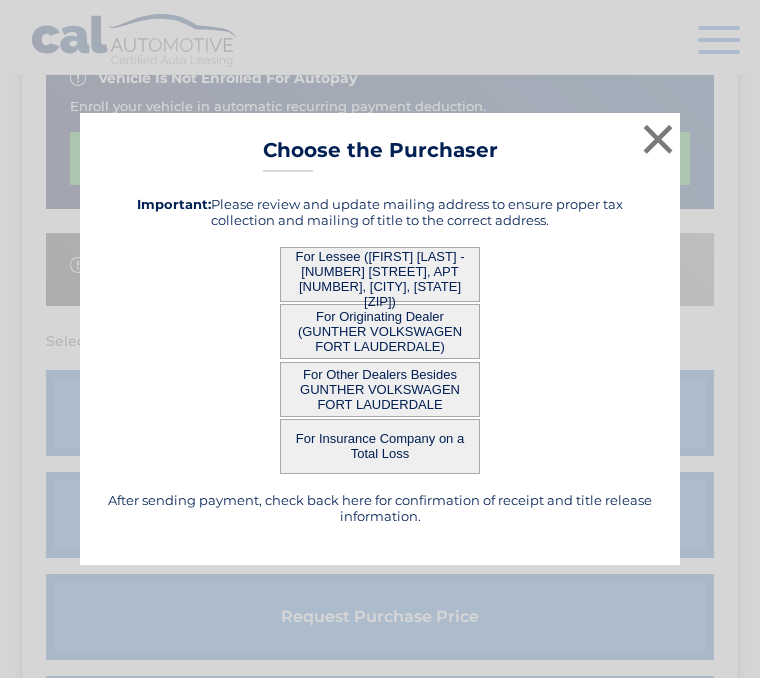 click on "×" at bounding box center (658, 139) 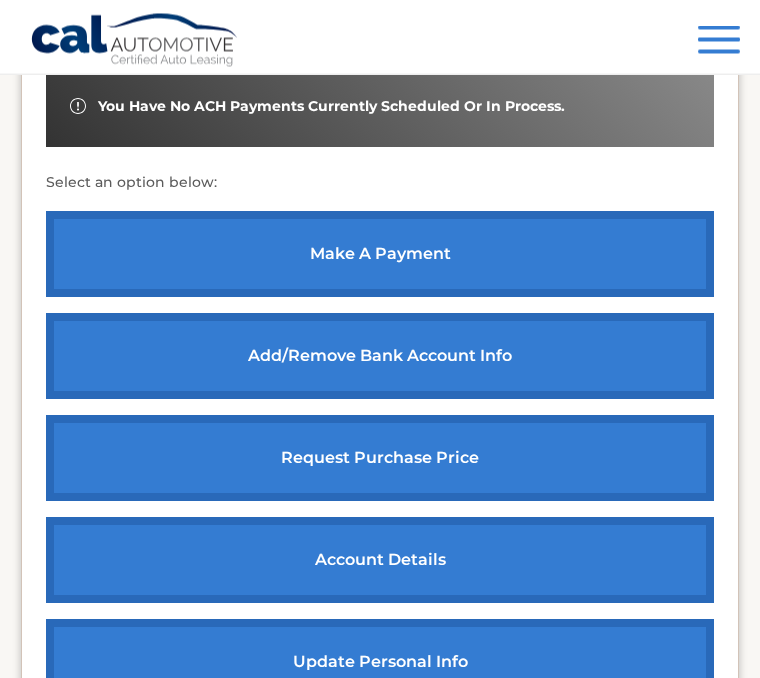 scroll, scrollTop: 735, scrollLeft: 0, axis: vertical 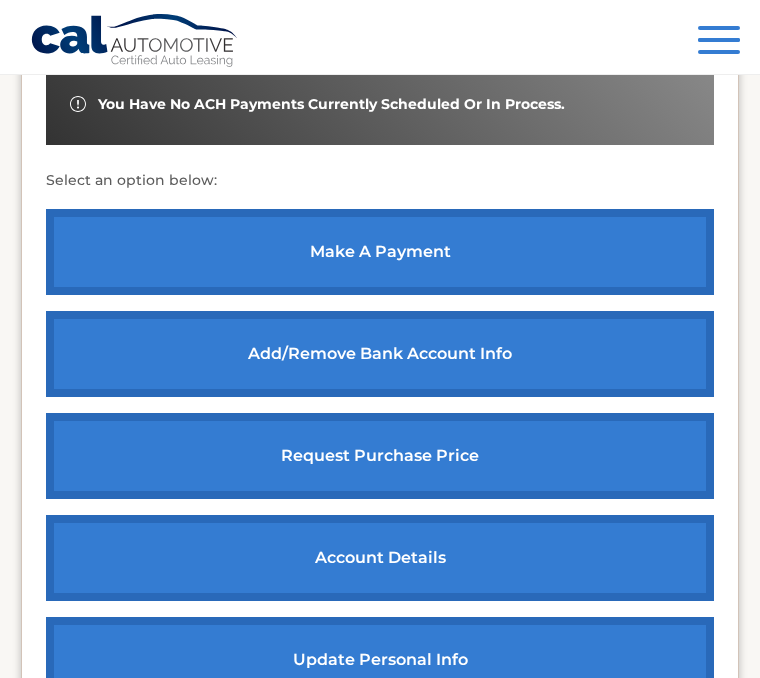 click on "account details" at bounding box center (380, 558) 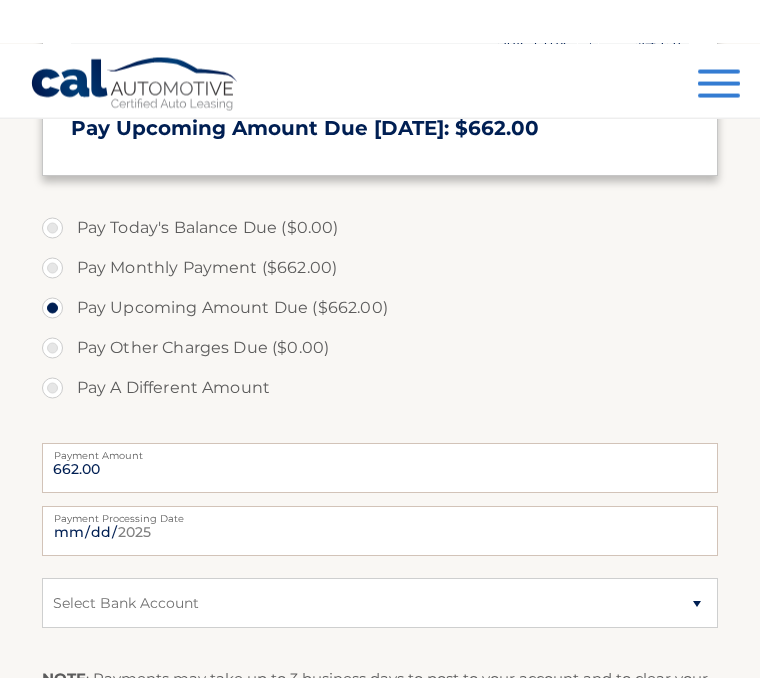scroll, scrollTop: 0, scrollLeft: 0, axis: both 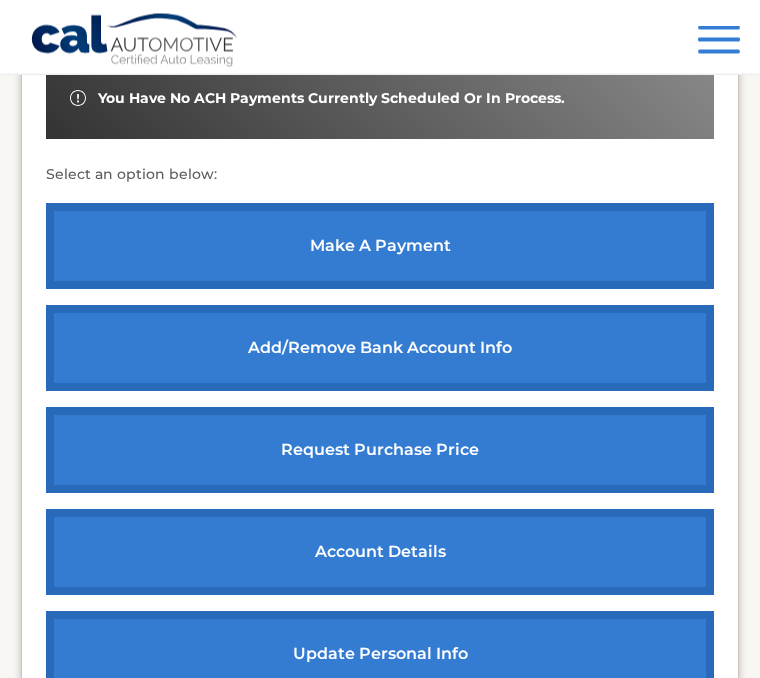 click on "update personal info" at bounding box center [380, 655] 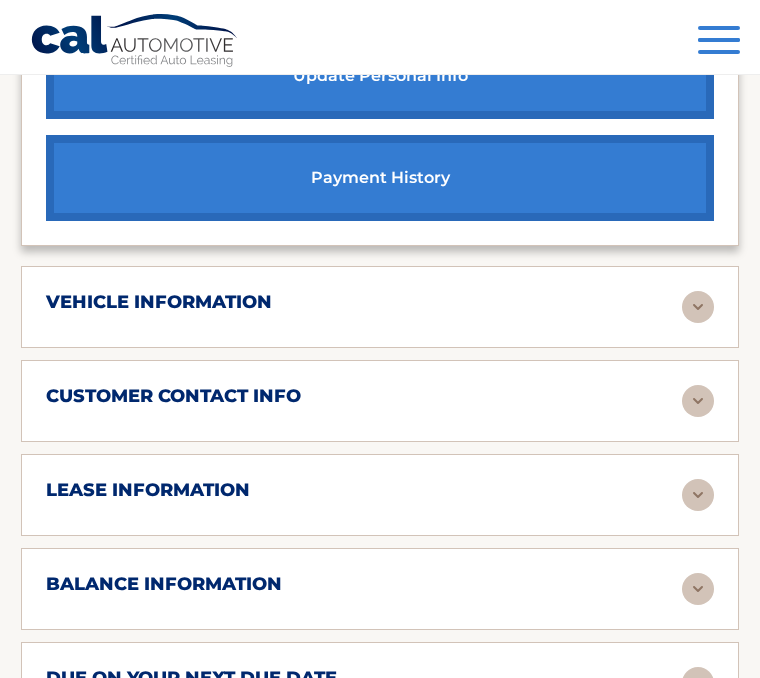 scroll, scrollTop: 1303, scrollLeft: 0, axis: vertical 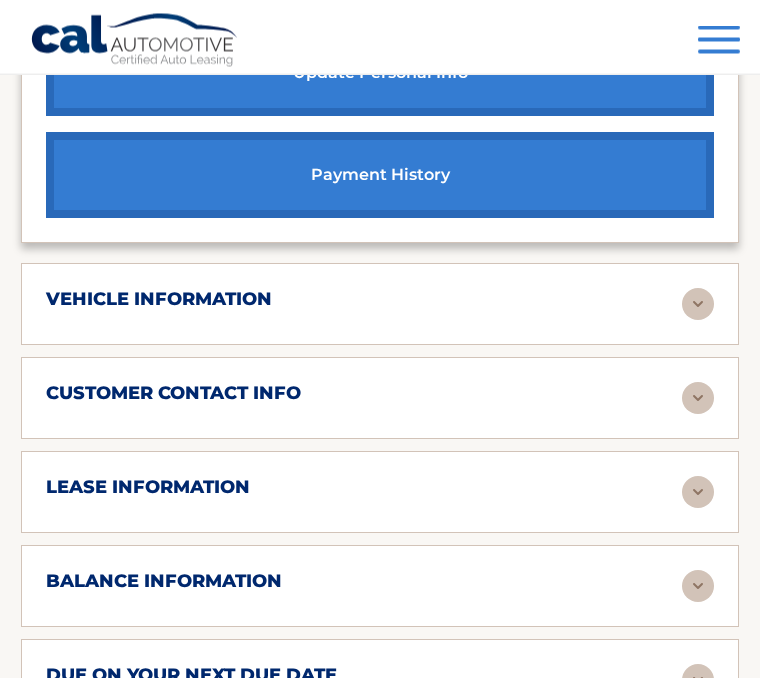 click at bounding box center [698, 587] 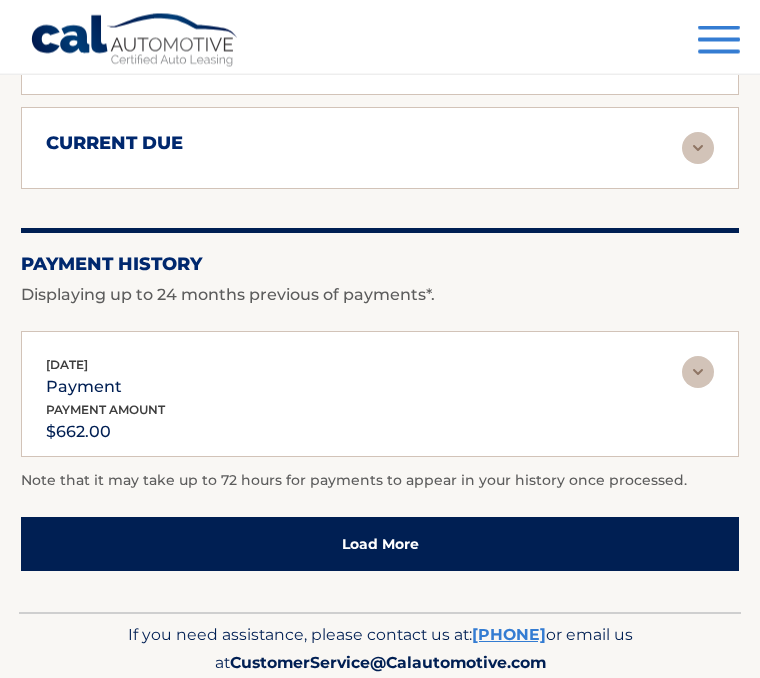 scroll, scrollTop: 2165, scrollLeft: 0, axis: vertical 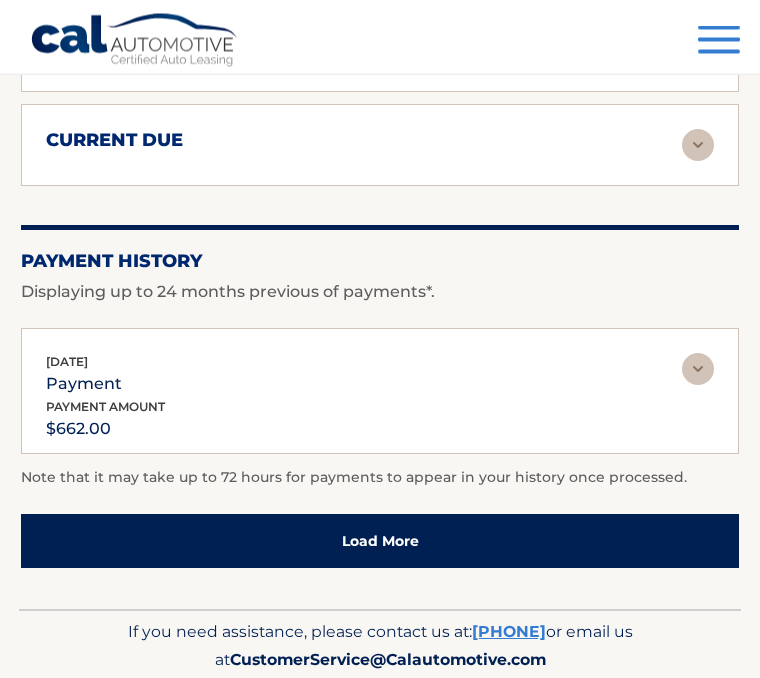 click on "CustomerService@Calautomotive.com" at bounding box center [388, 660] 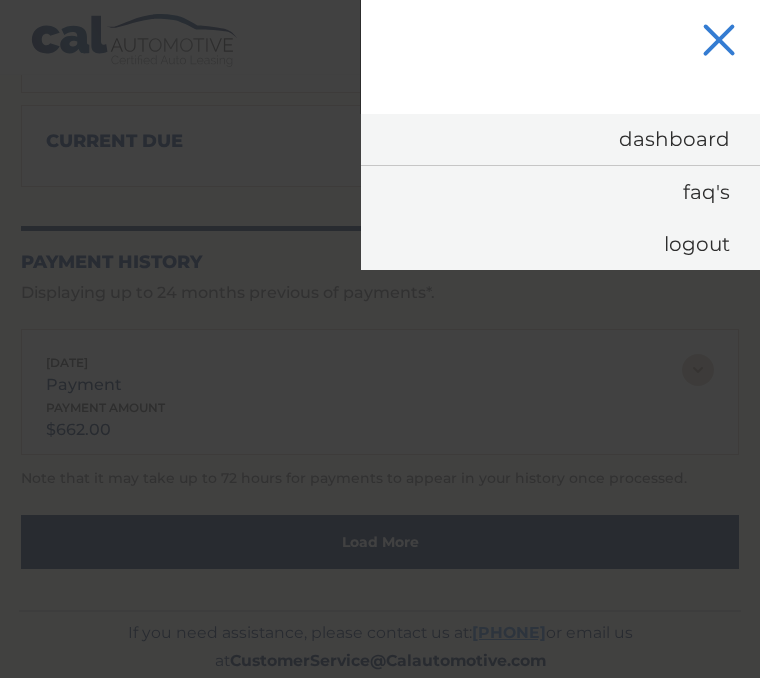 click at bounding box center (380, 339) 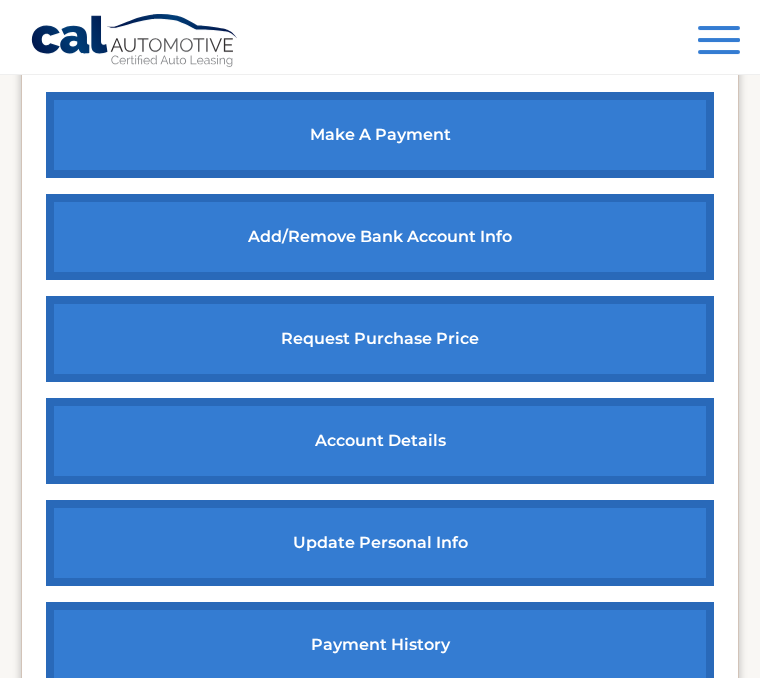 scroll, scrollTop: 829, scrollLeft: 0, axis: vertical 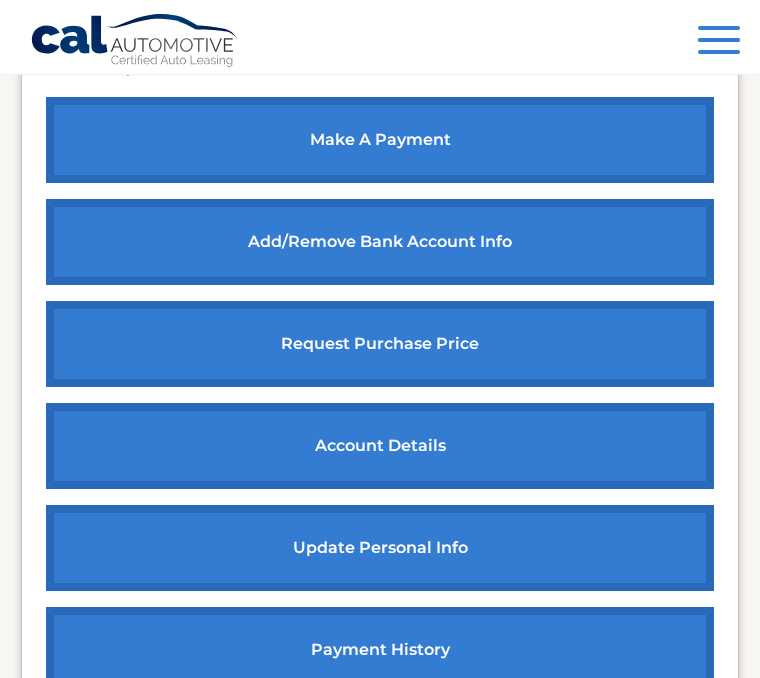 click on "payment history" at bounding box center [380, 650] 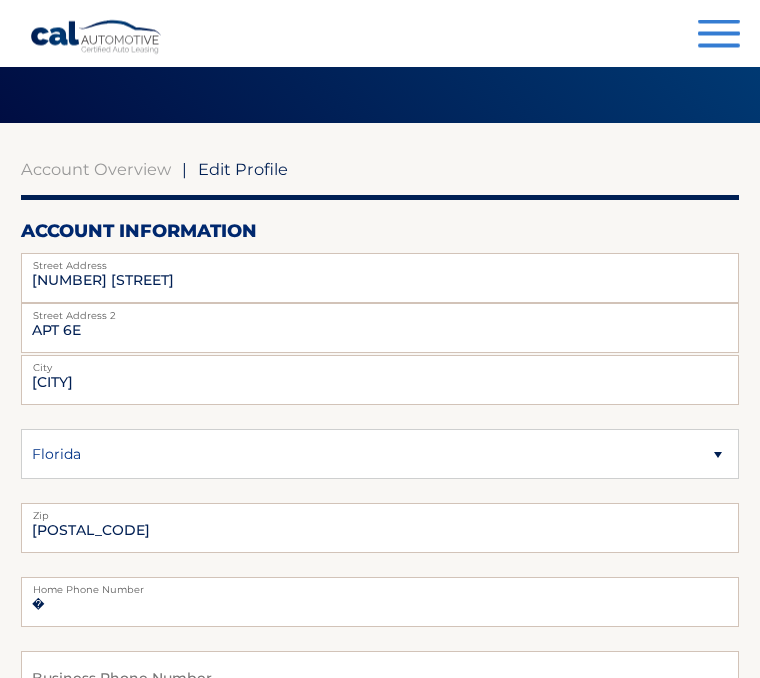 scroll, scrollTop: 0, scrollLeft: 0, axis: both 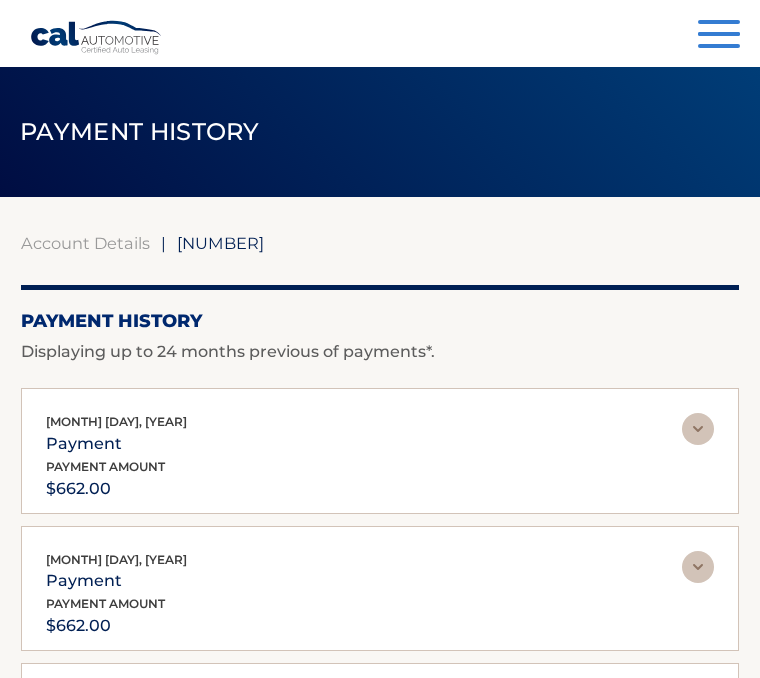 click on "Menu" at bounding box center [719, 36] 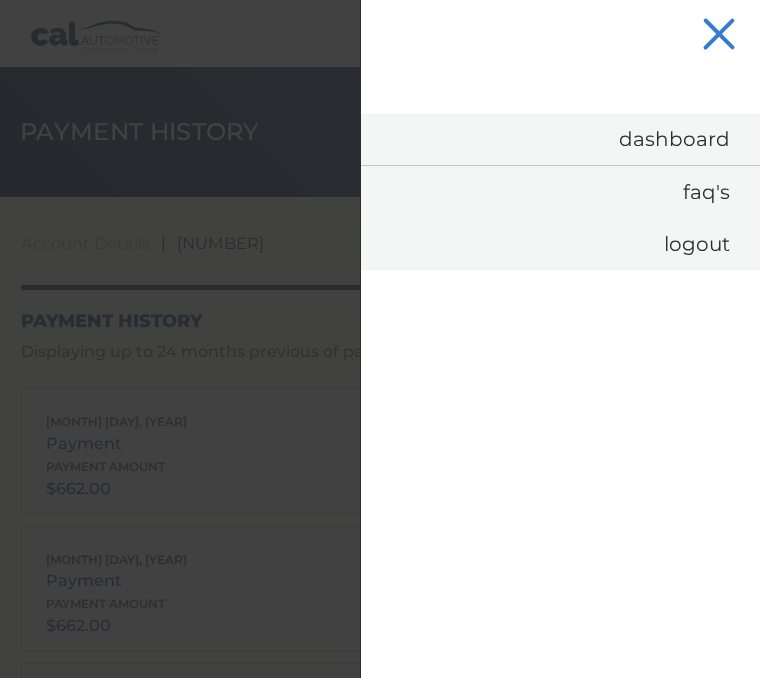 click on "Logout" at bounding box center [560, 244] 